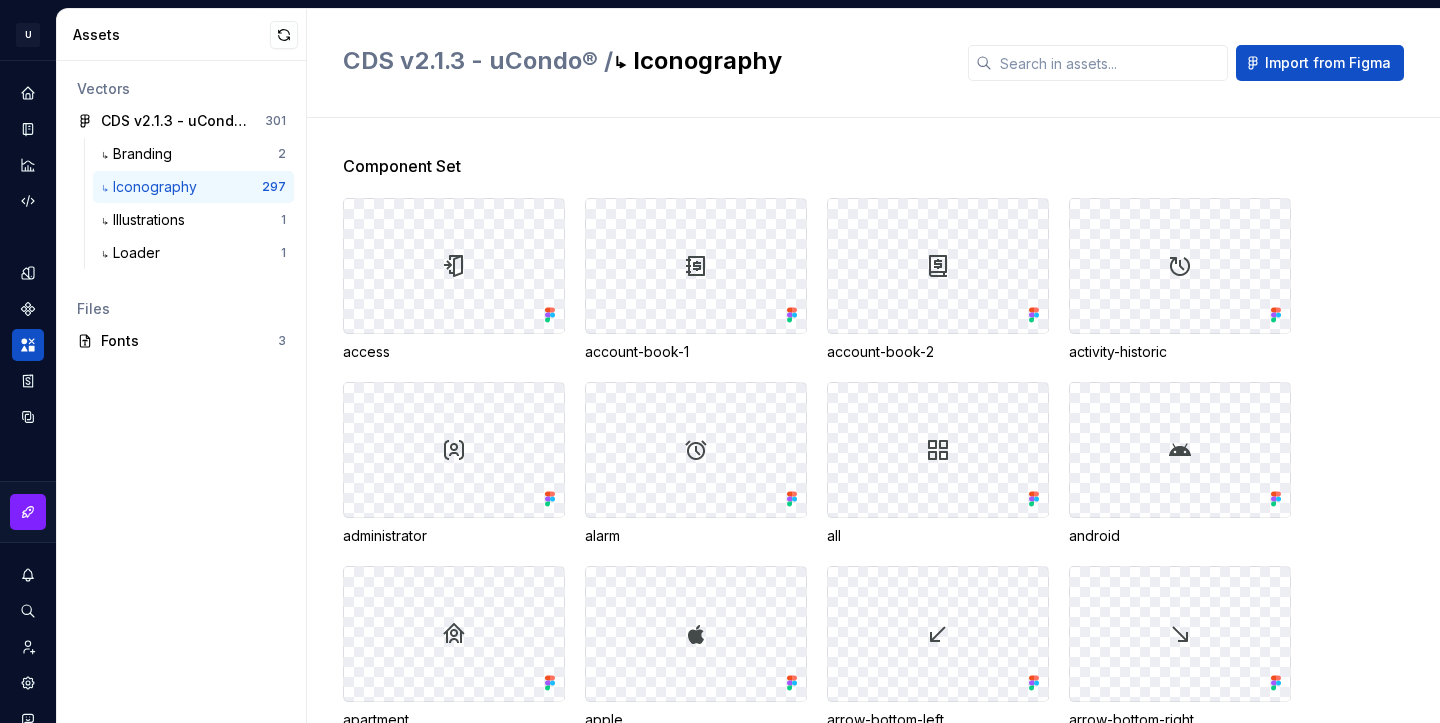 scroll, scrollTop: 0, scrollLeft: 0, axis: both 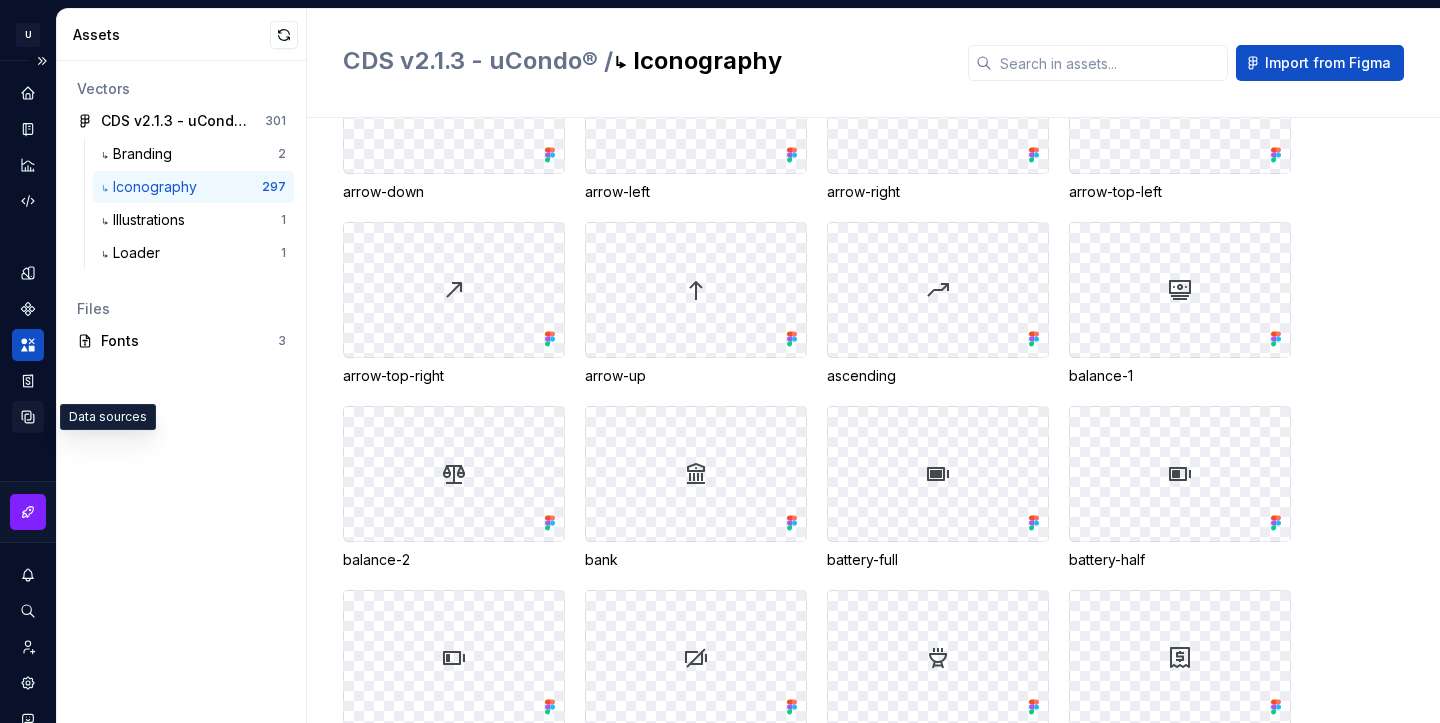 click 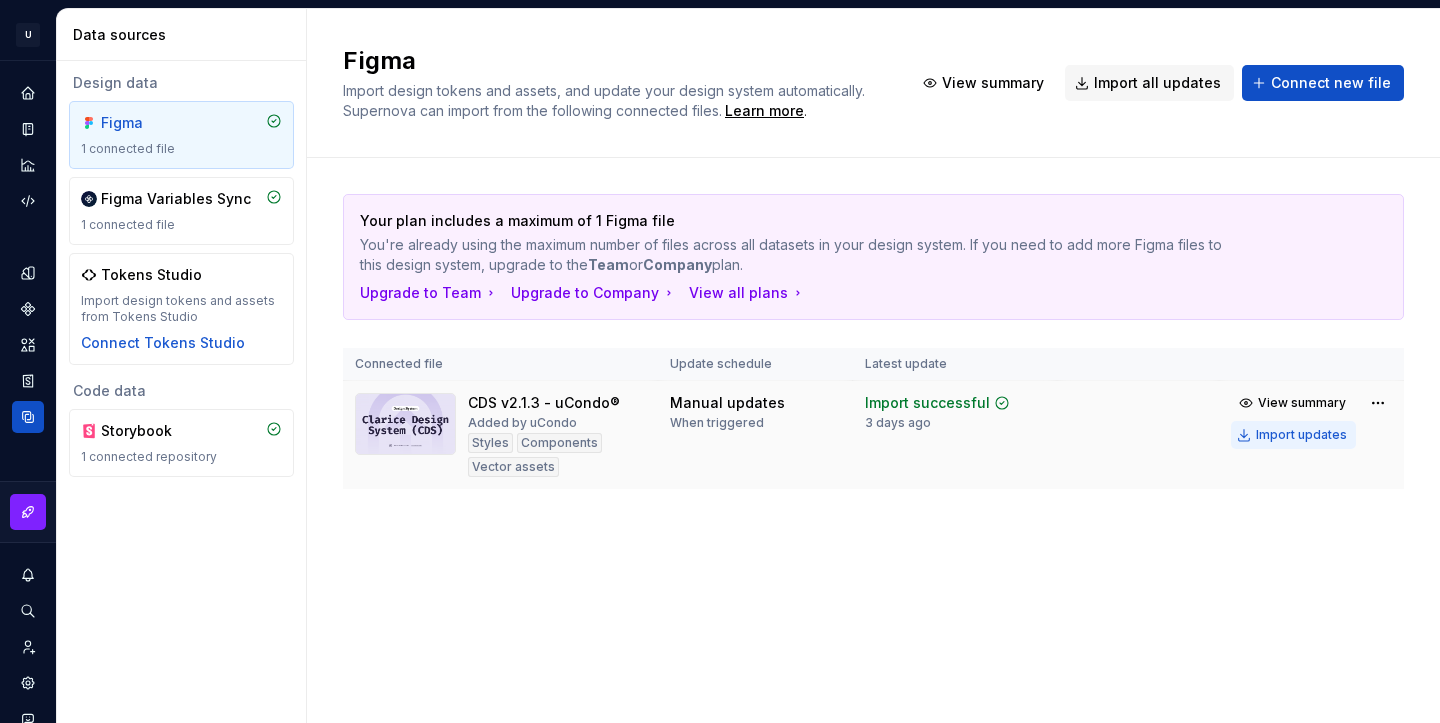 click on "Import updates" at bounding box center (1301, 435) 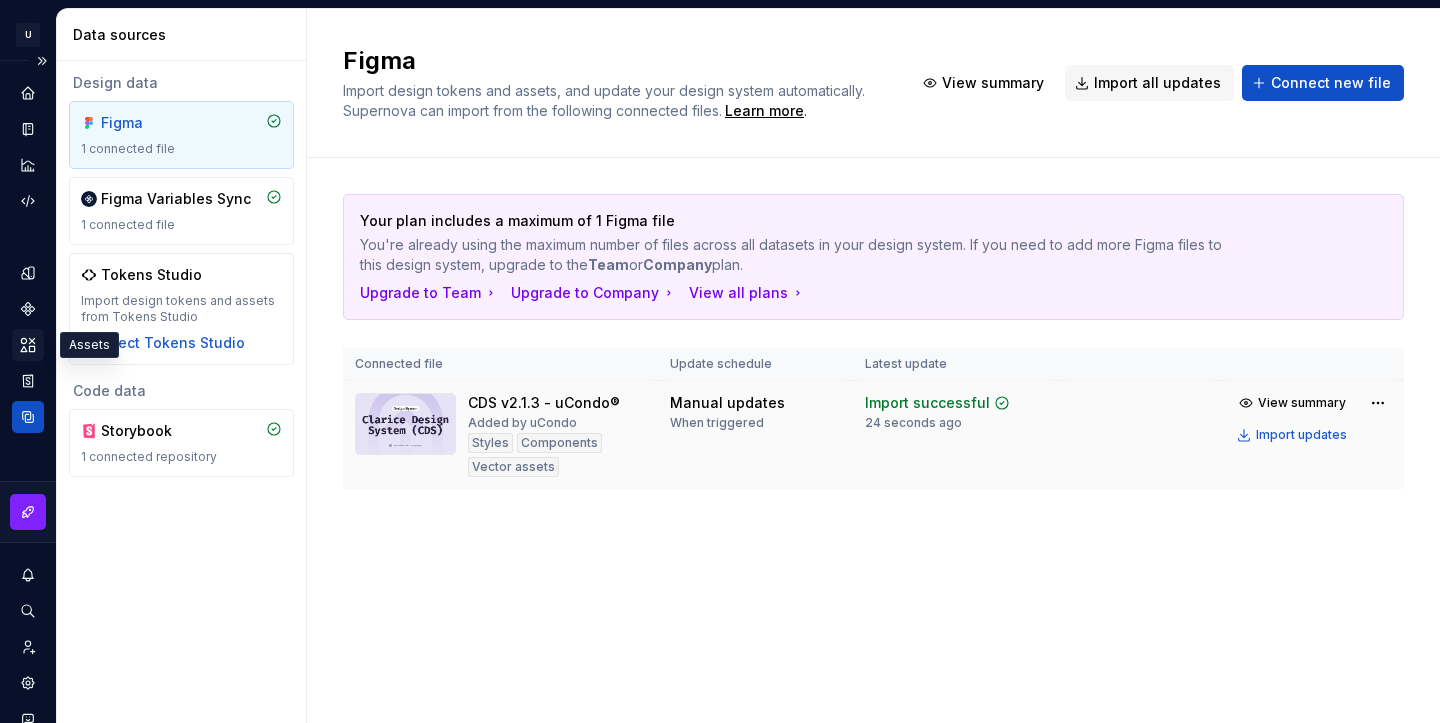click 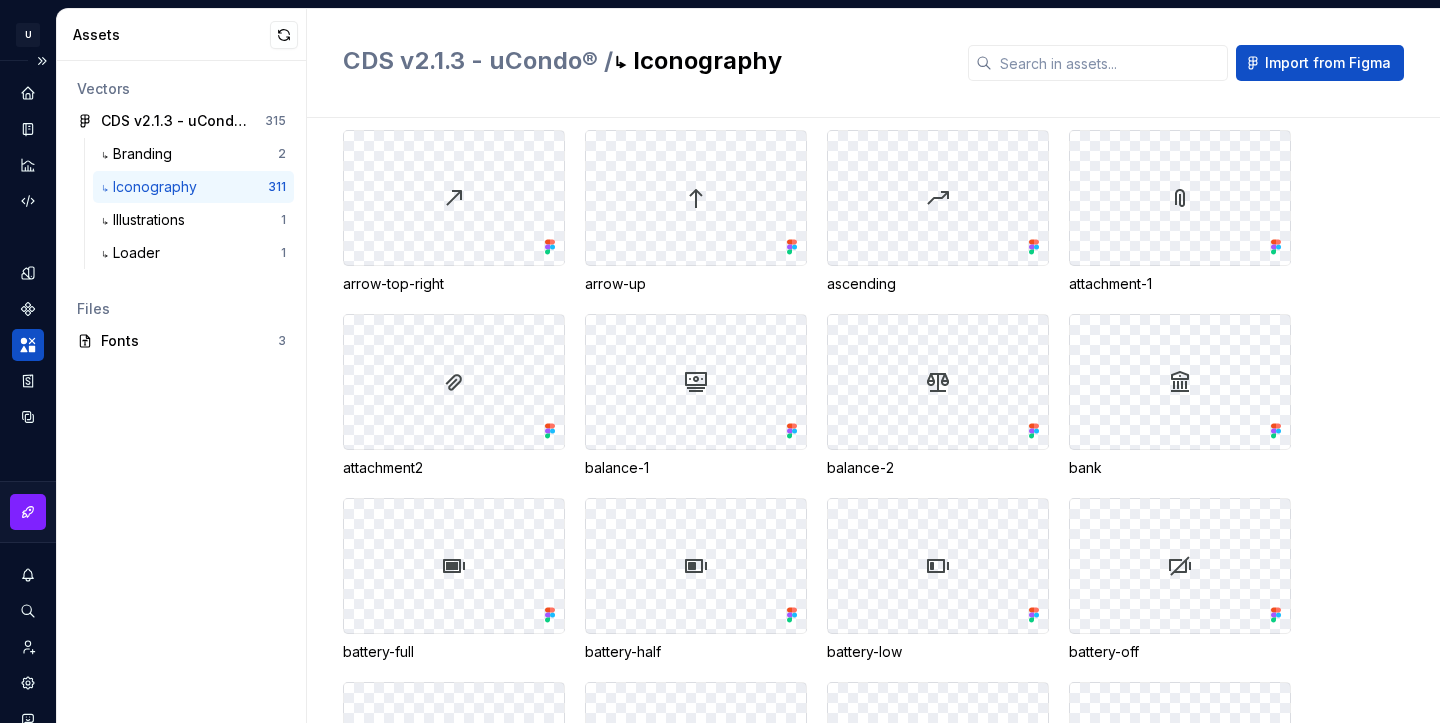 scroll, scrollTop: 801, scrollLeft: 0, axis: vertical 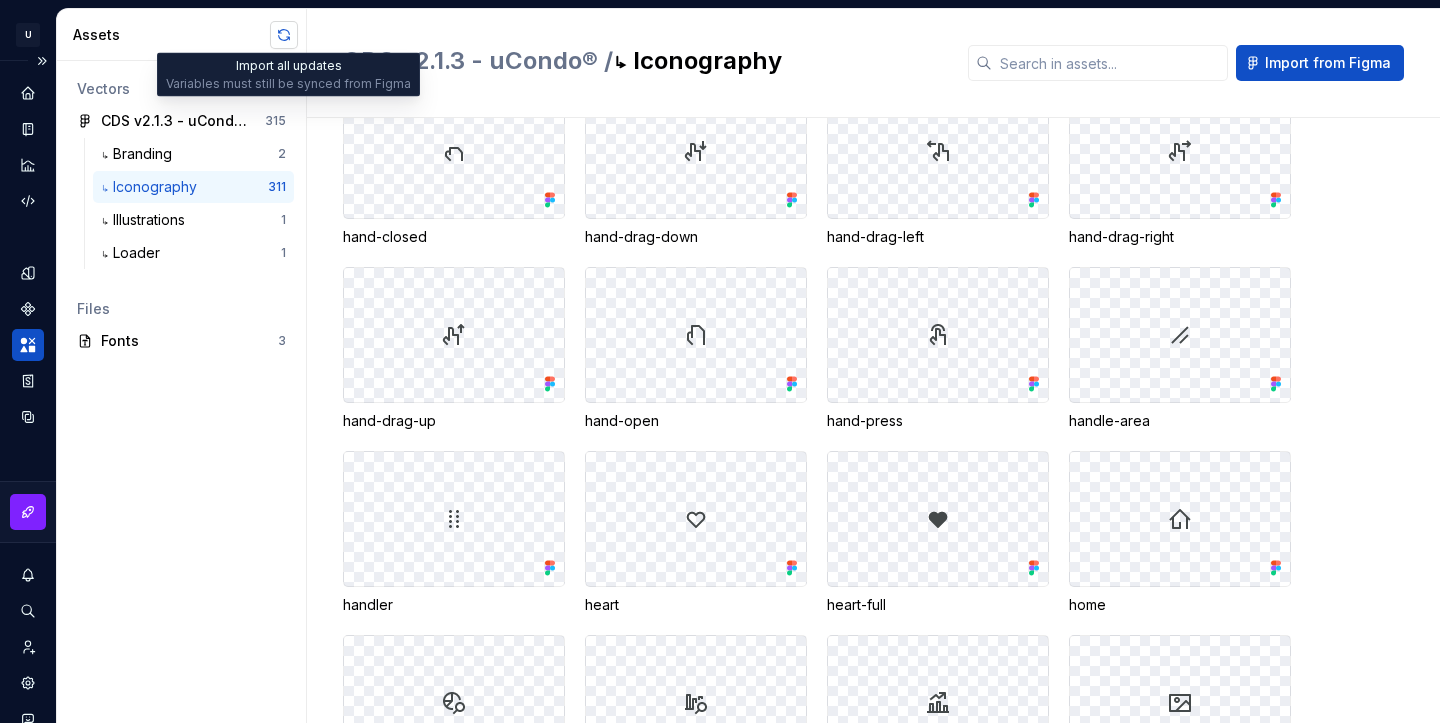 click at bounding box center [284, 35] 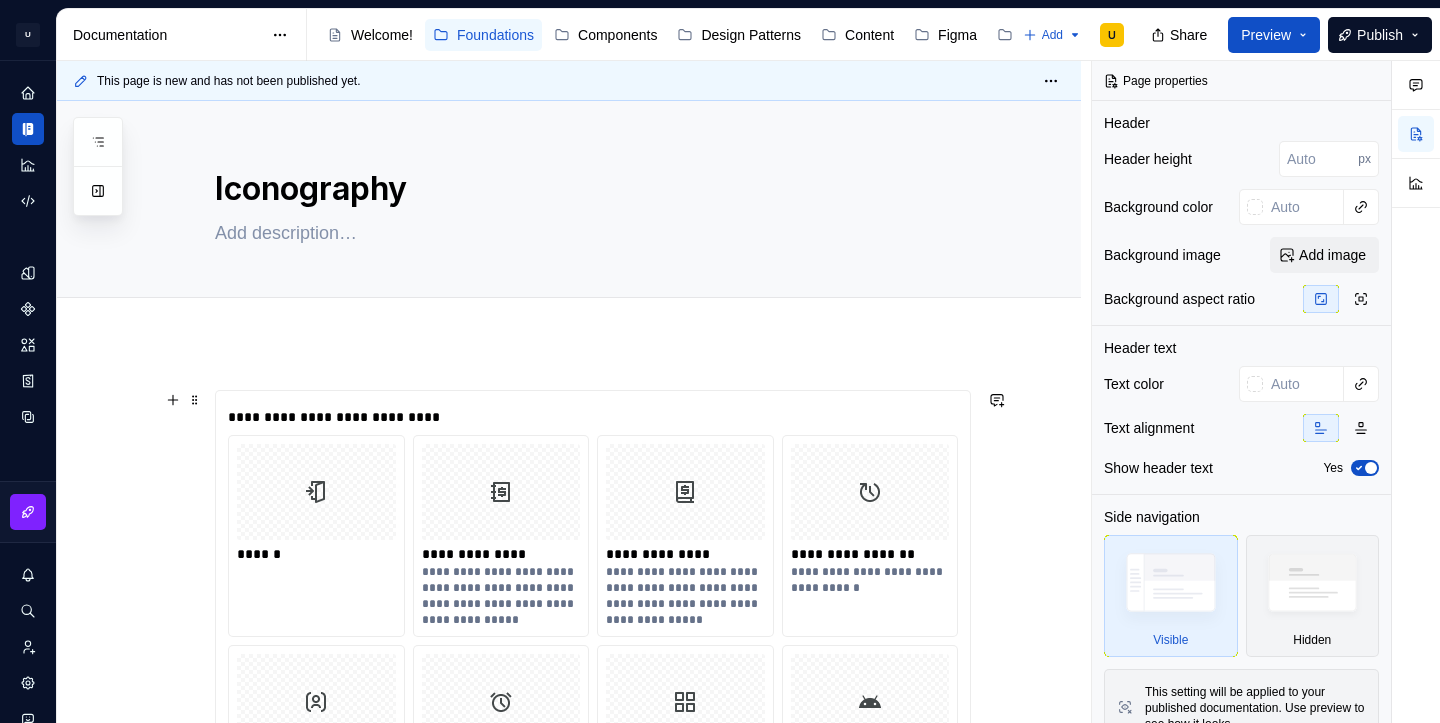 scroll, scrollTop: 0, scrollLeft: 0, axis: both 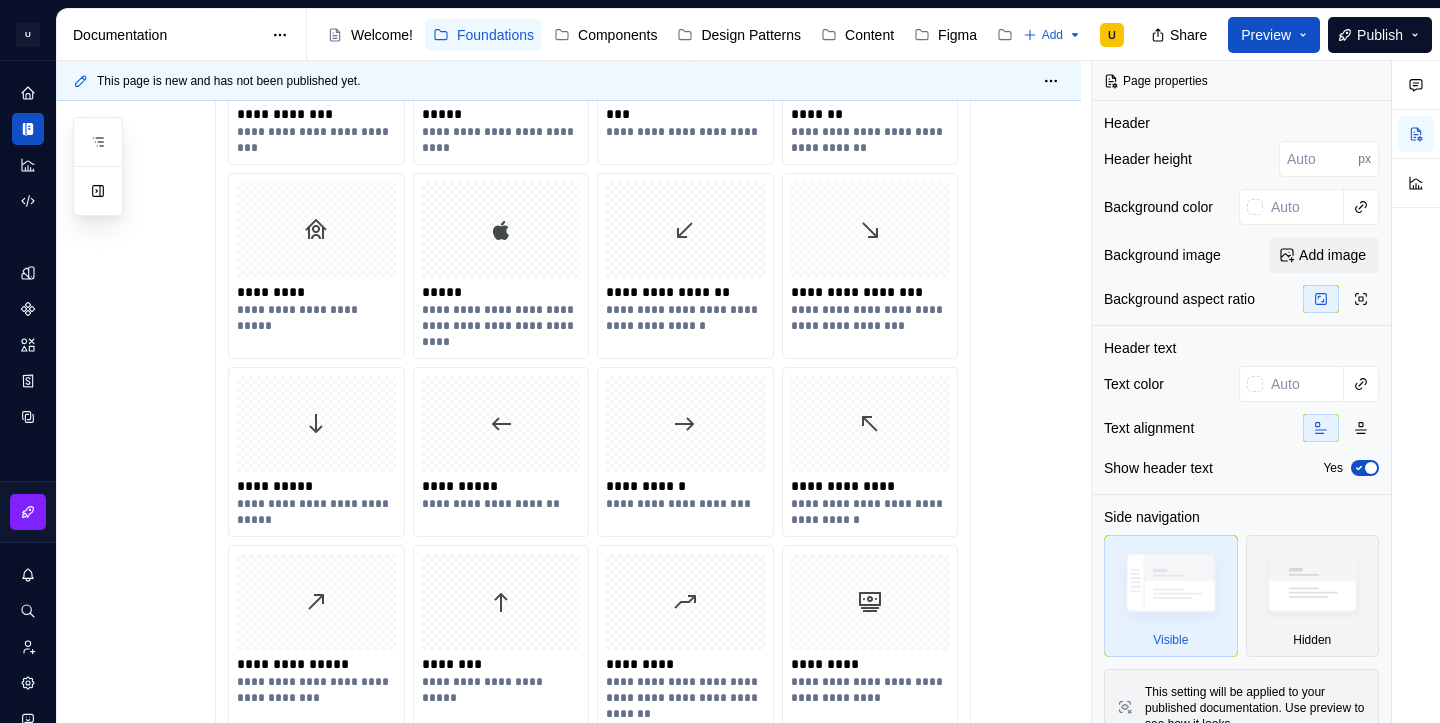 type on "*" 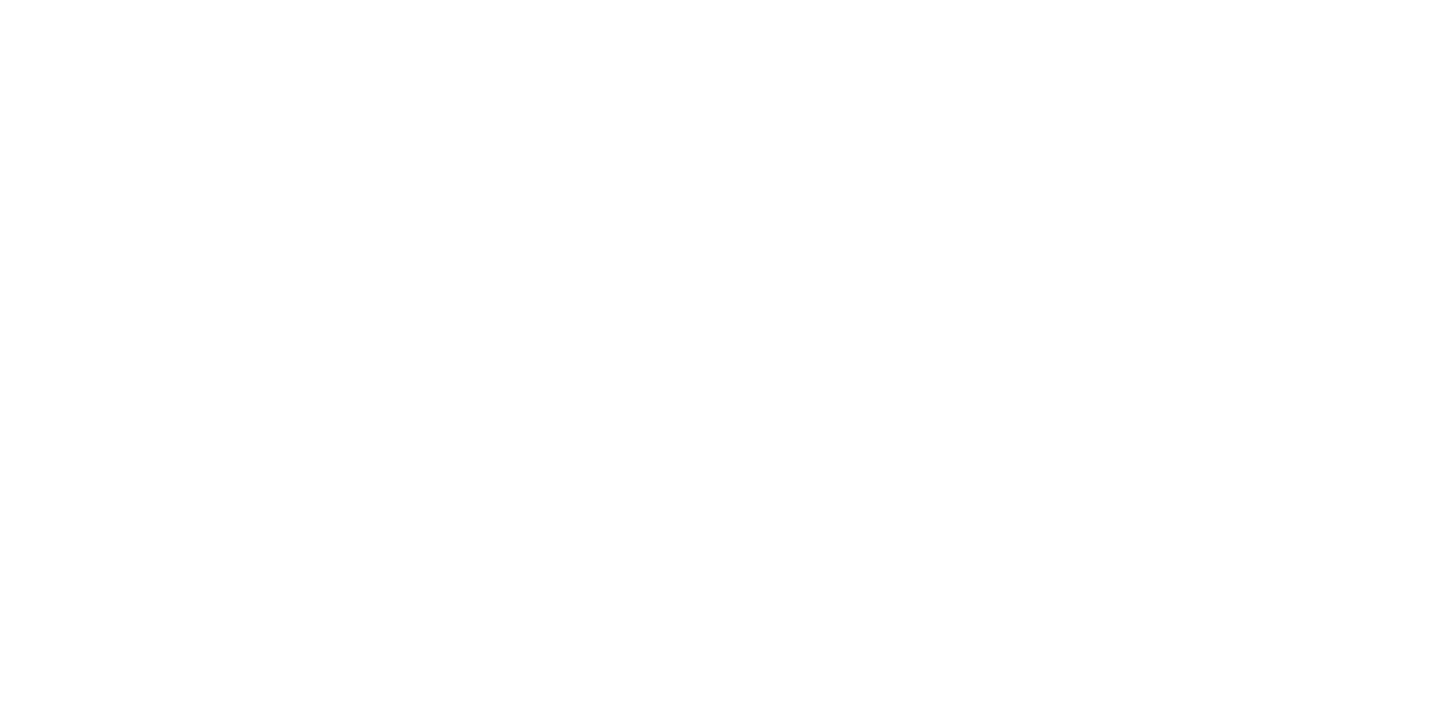 scroll, scrollTop: 0, scrollLeft: 0, axis: both 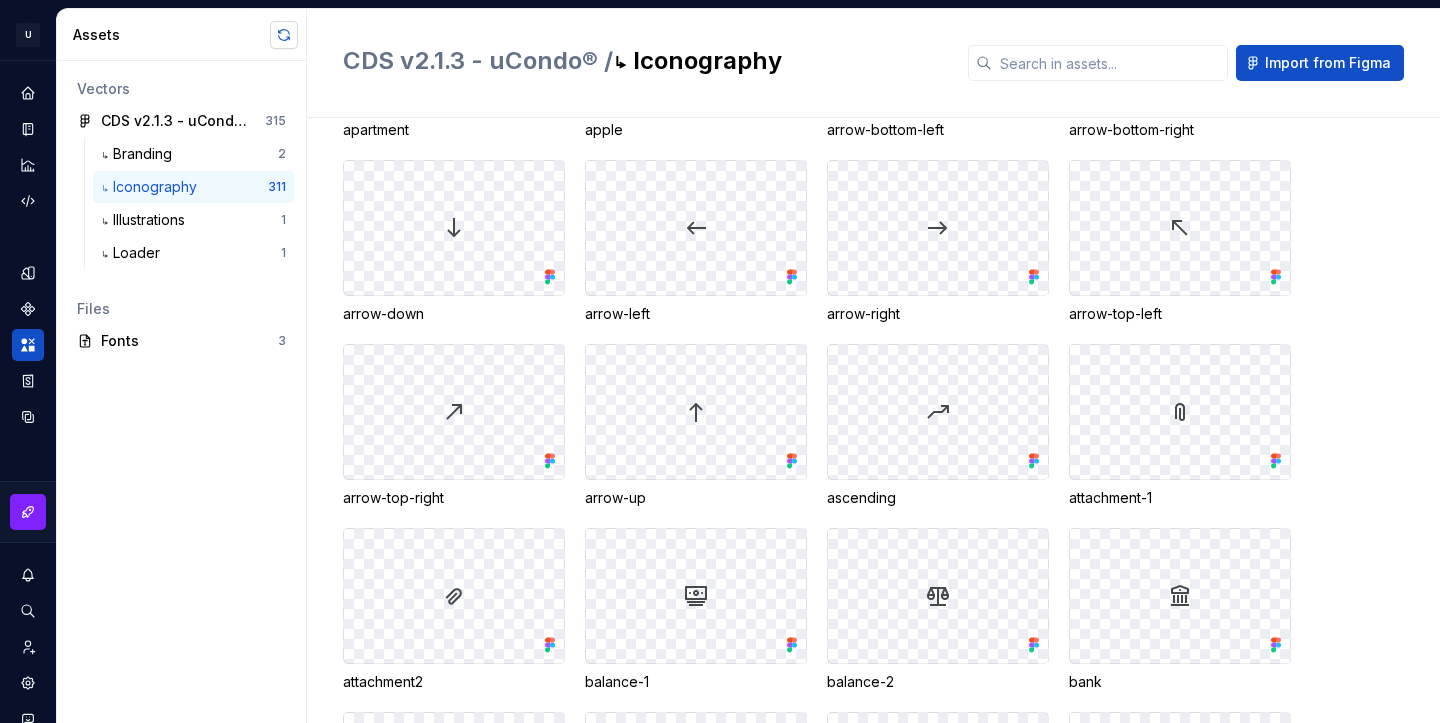 click at bounding box center (284, 35) 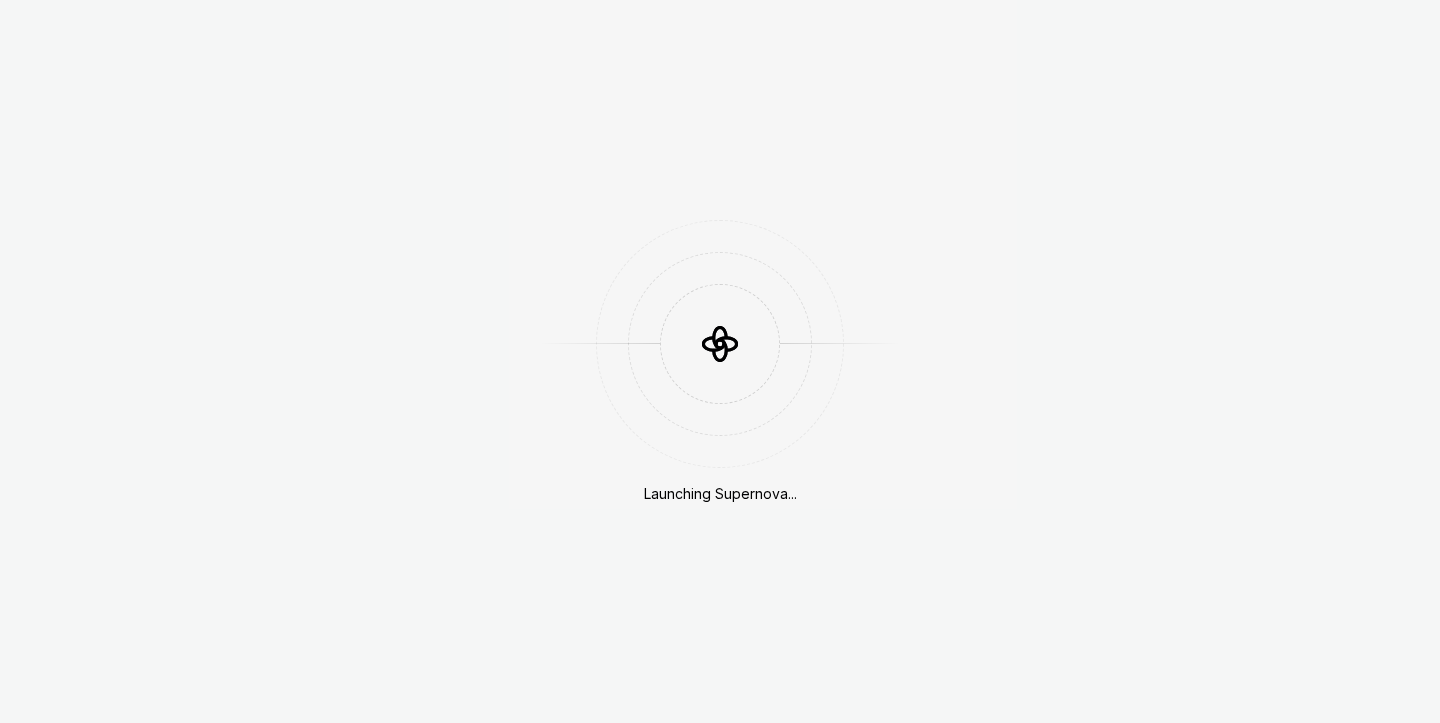 scroll, scrollTop: 0, scrollLeft: 0, axis: both 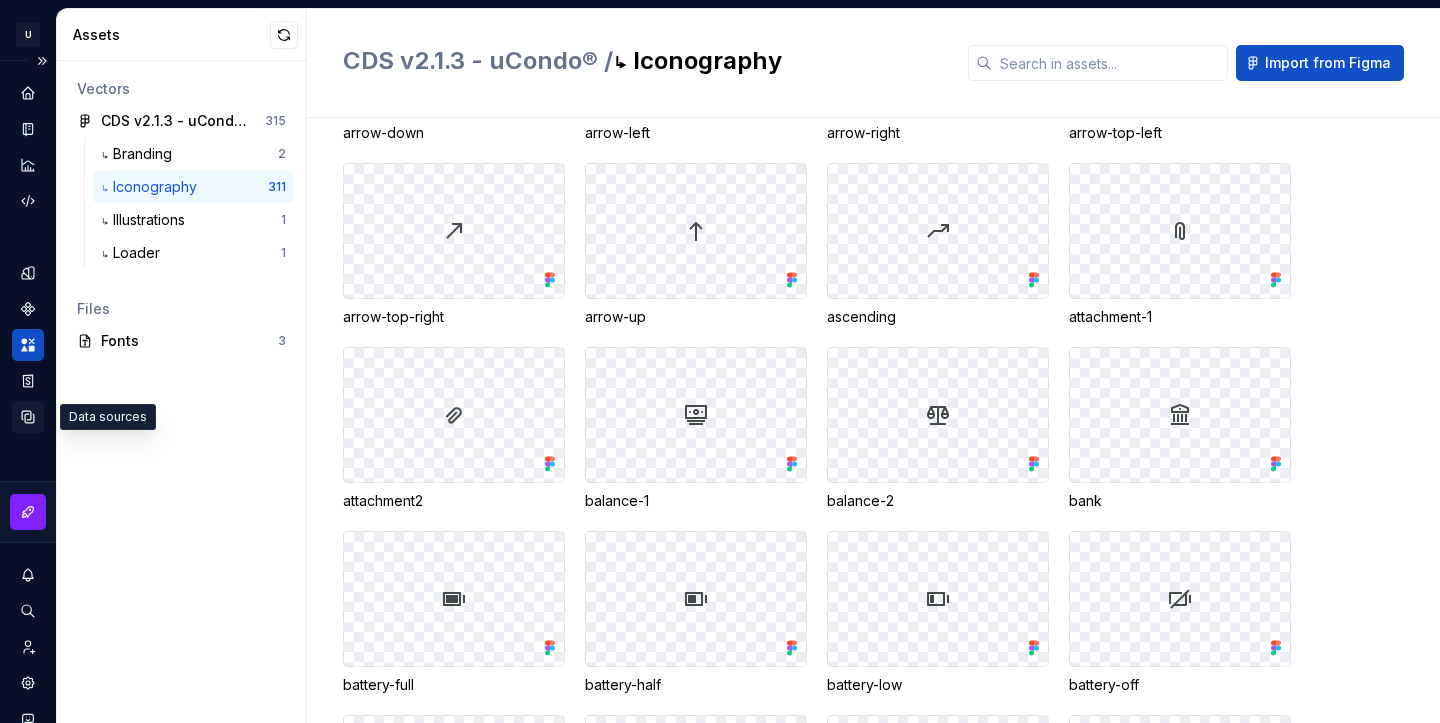 click 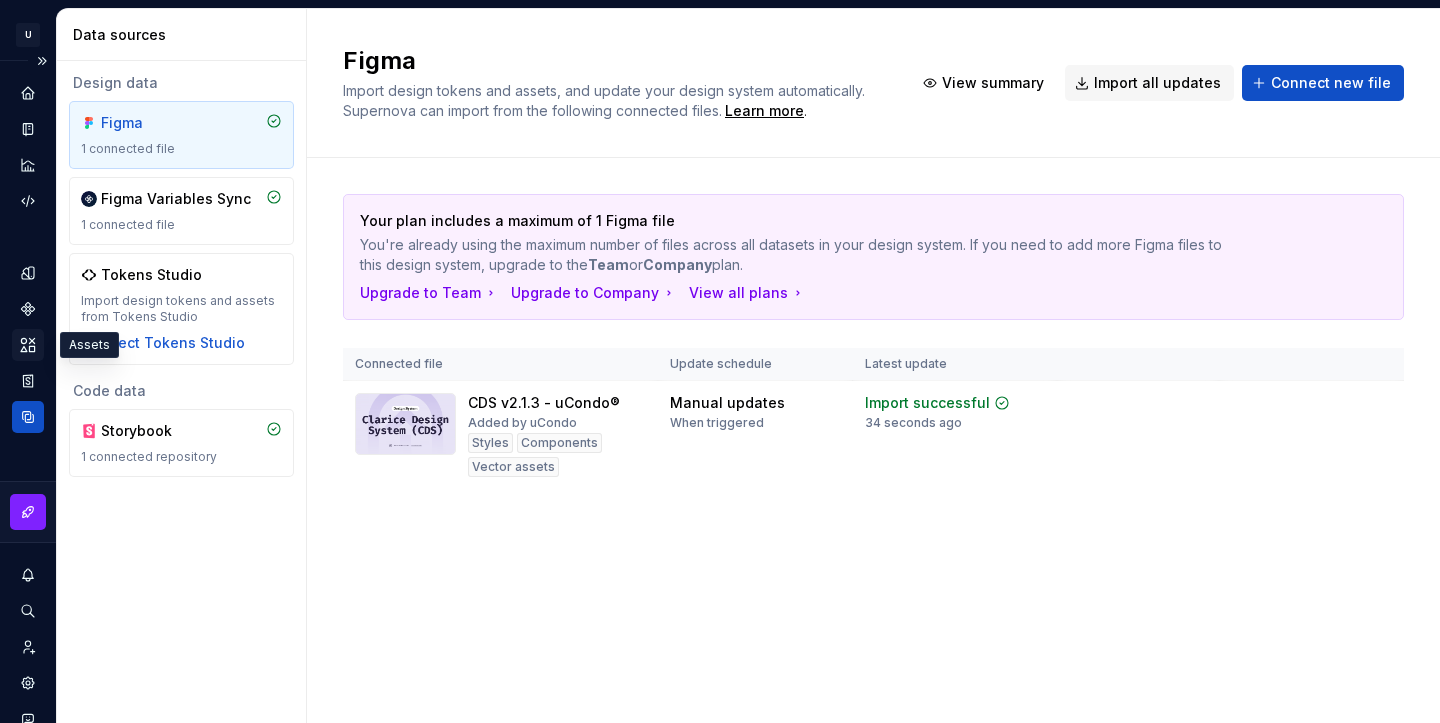 click 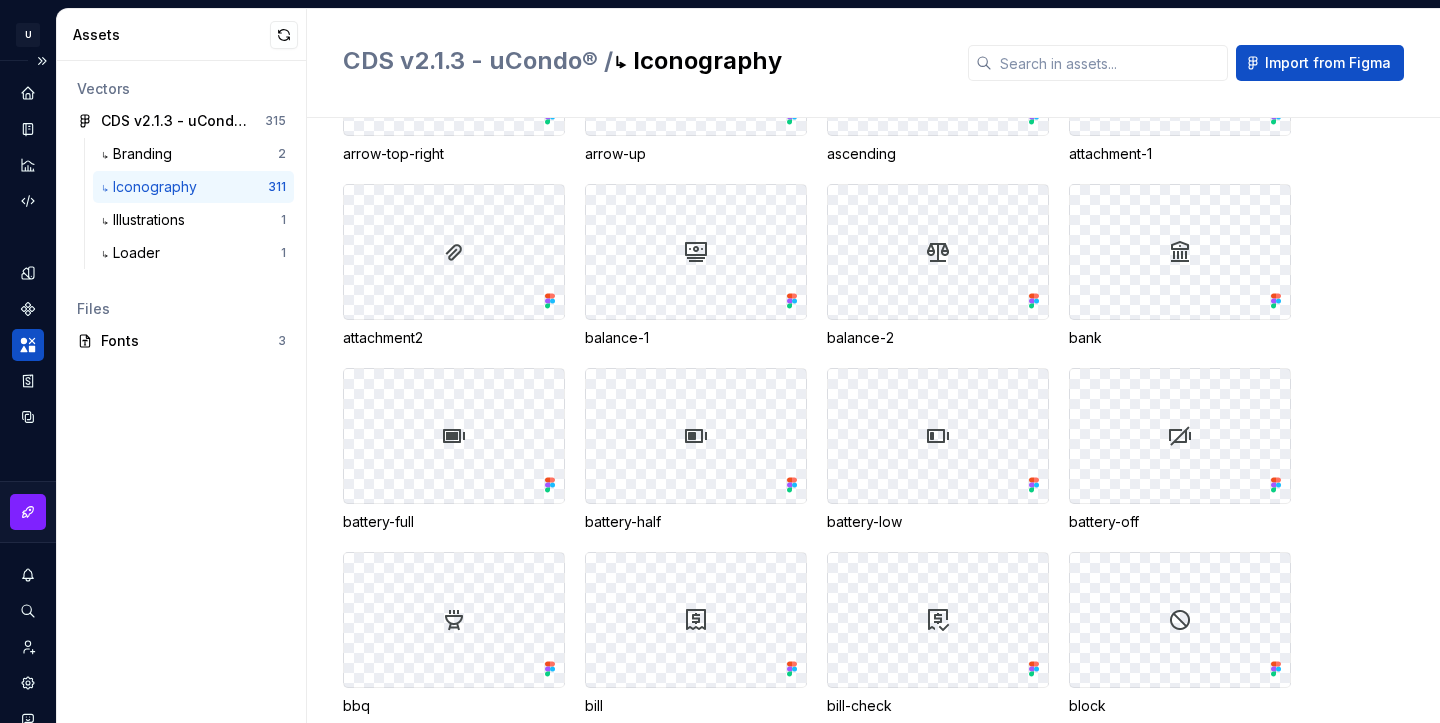 scroll, scrollTop: 1021, scrollLeft: 0, axis: vertical 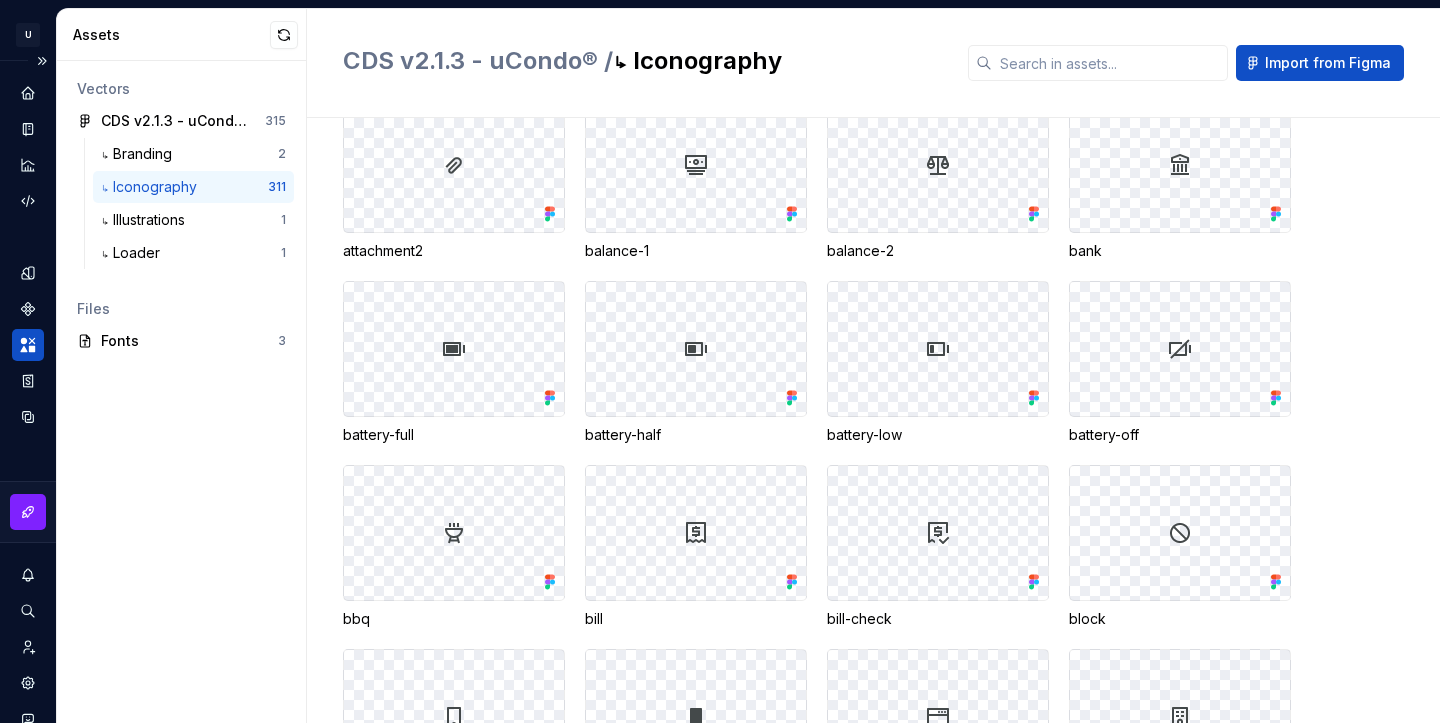 click on "attachment2" at bounding box center [454, 251] 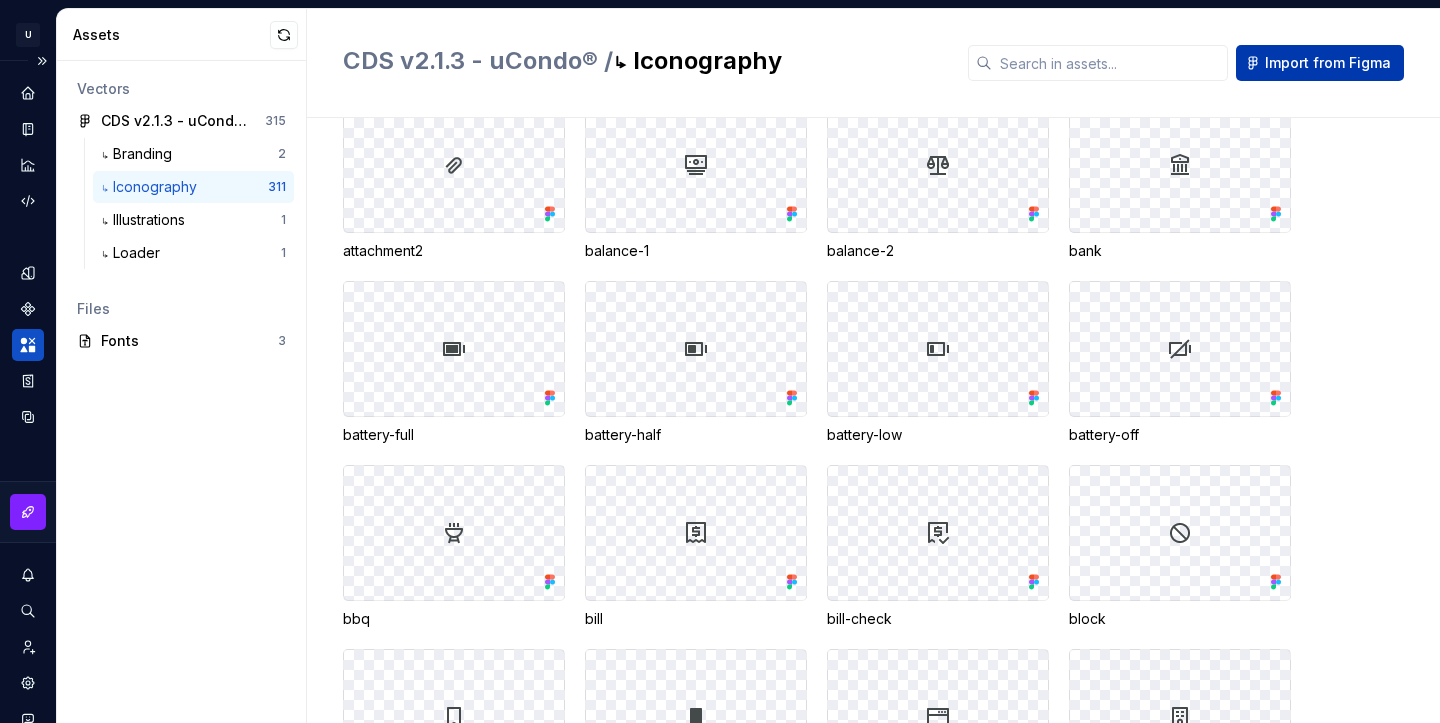 click on "Import from Figma" at bounding box center (1328, 63) 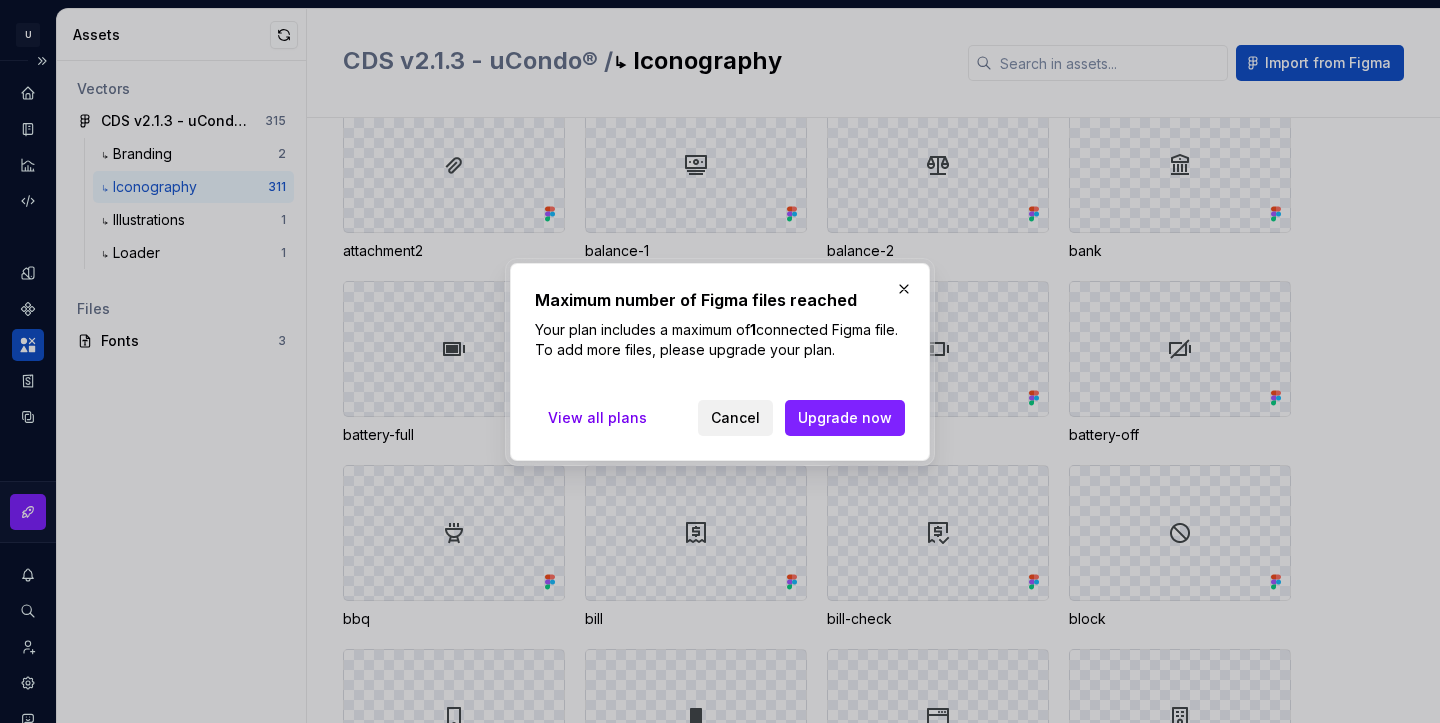 click on "Cancel" at bounding box center (735, 418) 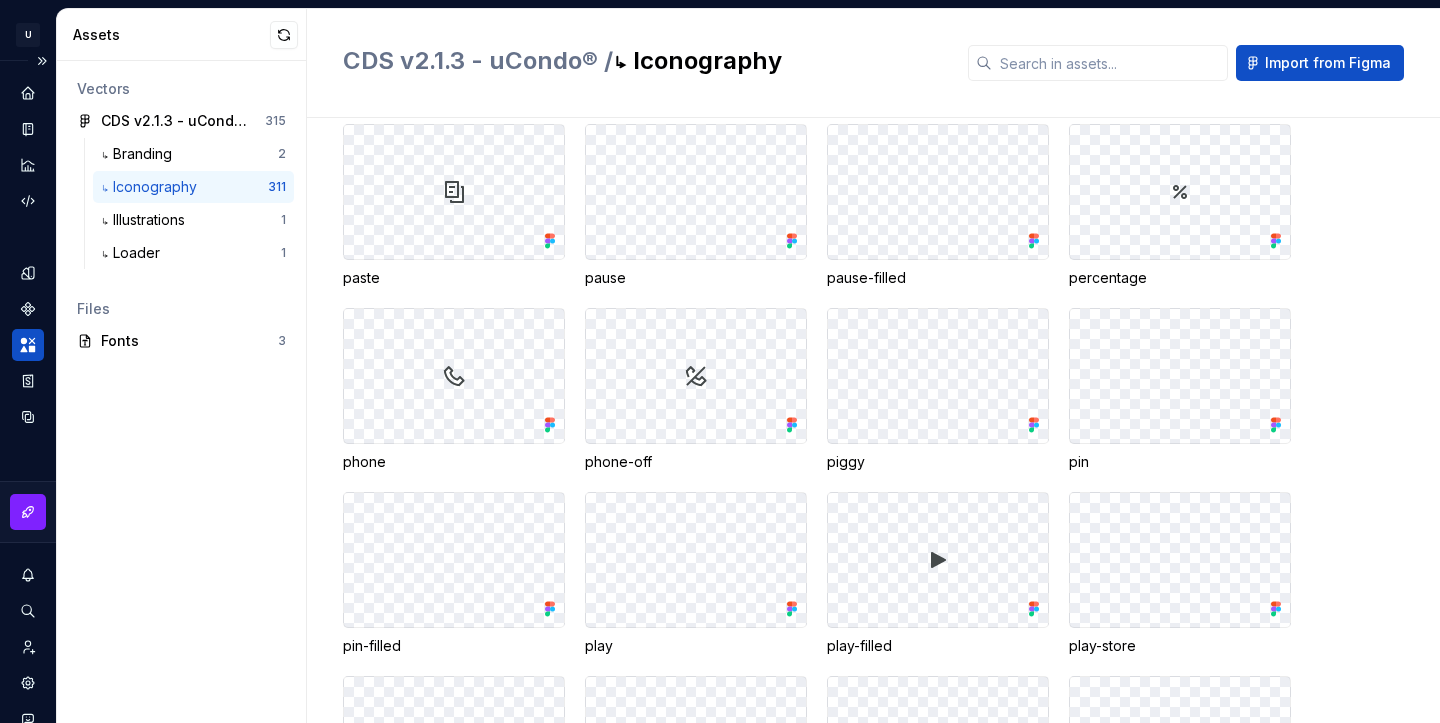 scroll, scrollTop: 11707, scrollLeft: 0, axis: vertical 